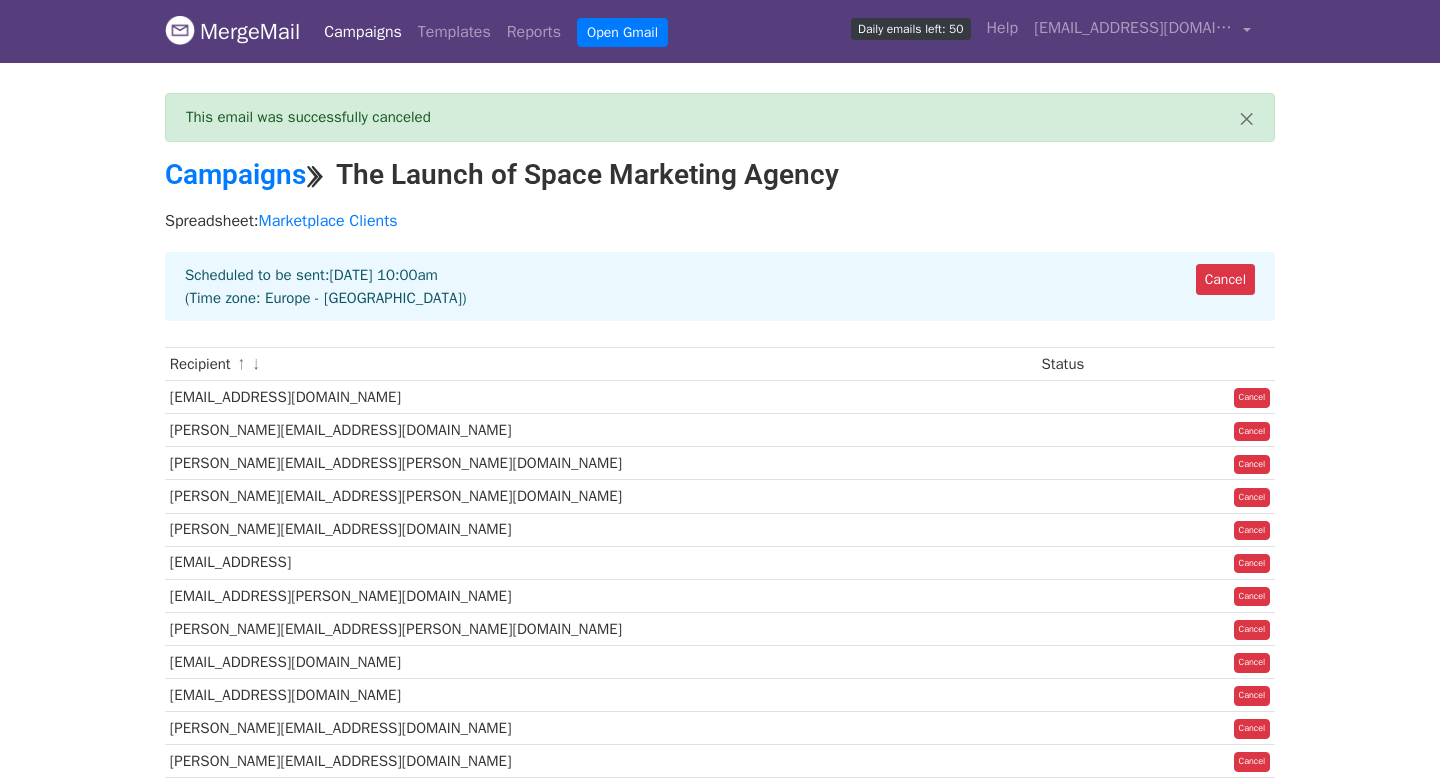 scroll, scrollTop: 118, scrollLeft: 0, axis: vertical 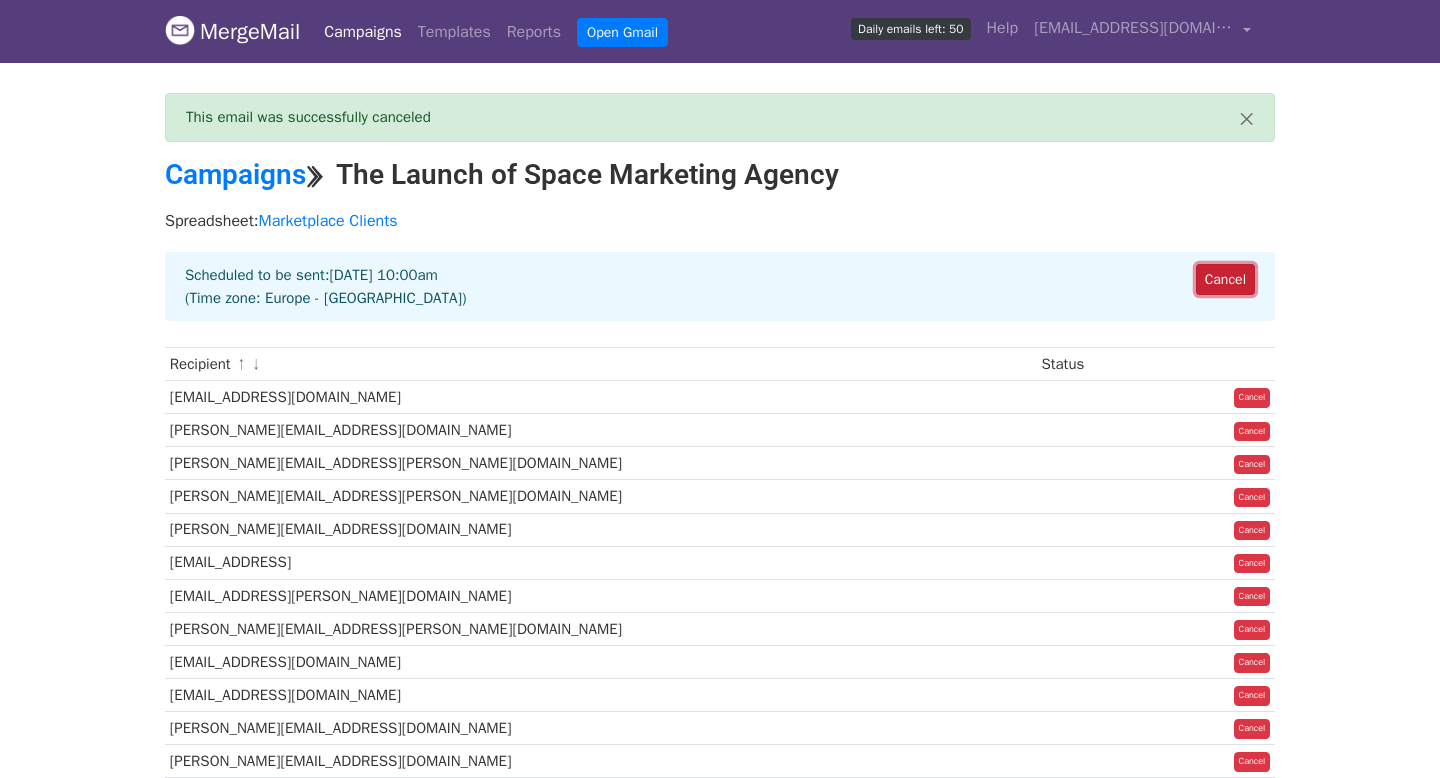 click on "Cancel" at bounding box center [1225, 279] 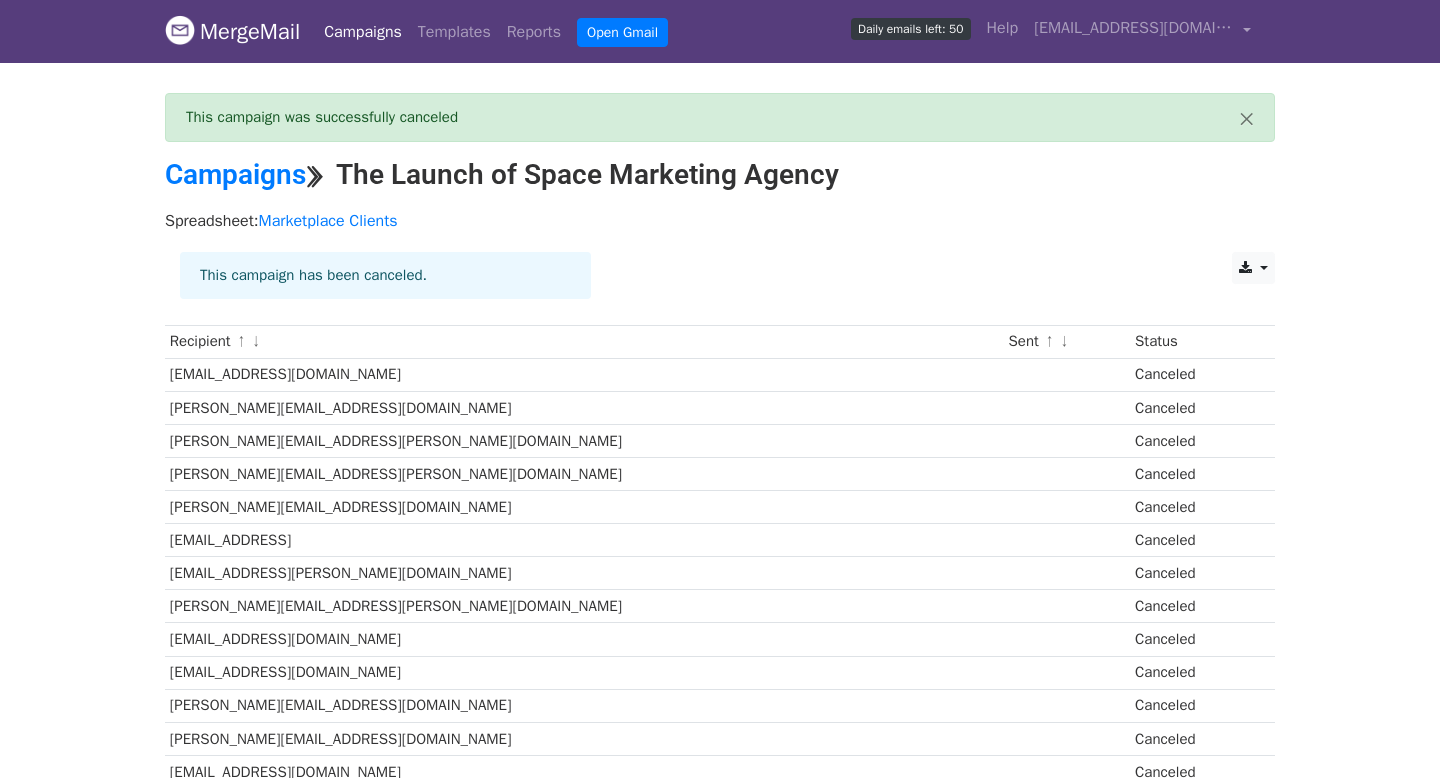 scroll, scrollTop: 0, scrollLeft: 0, axis: both 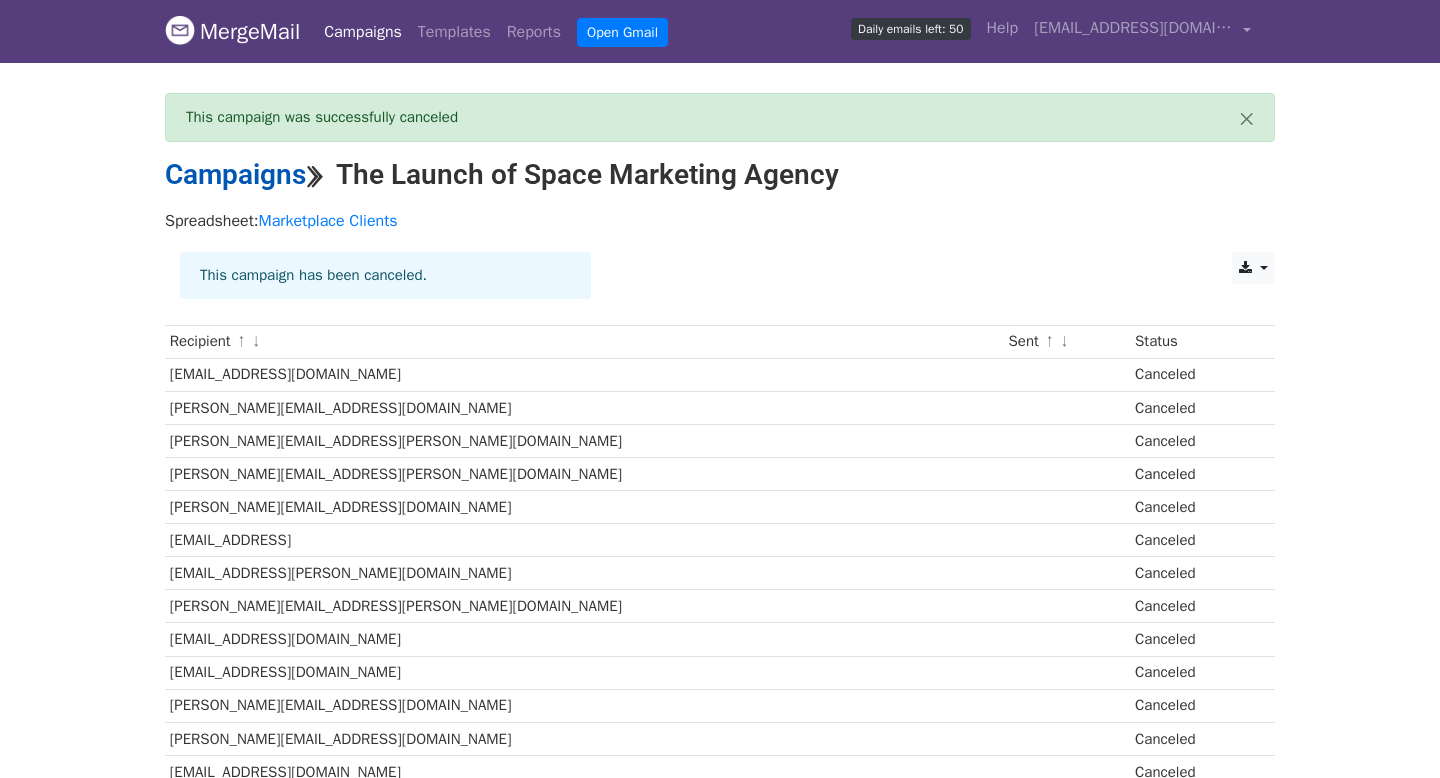 click on "Campaigns" at bounding box center [235, 174] 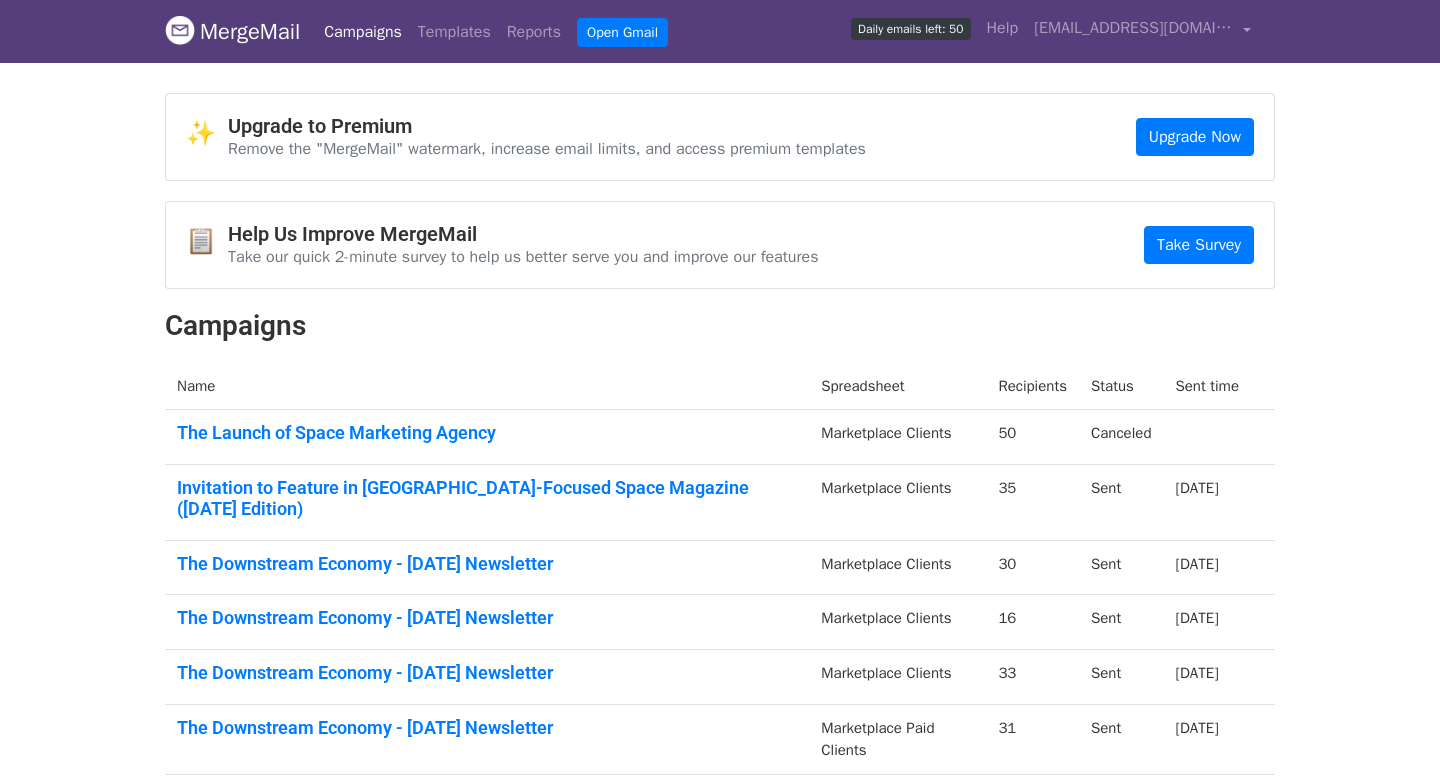scroll, scrollTop: 0, scrollLeft: 0, axis: both 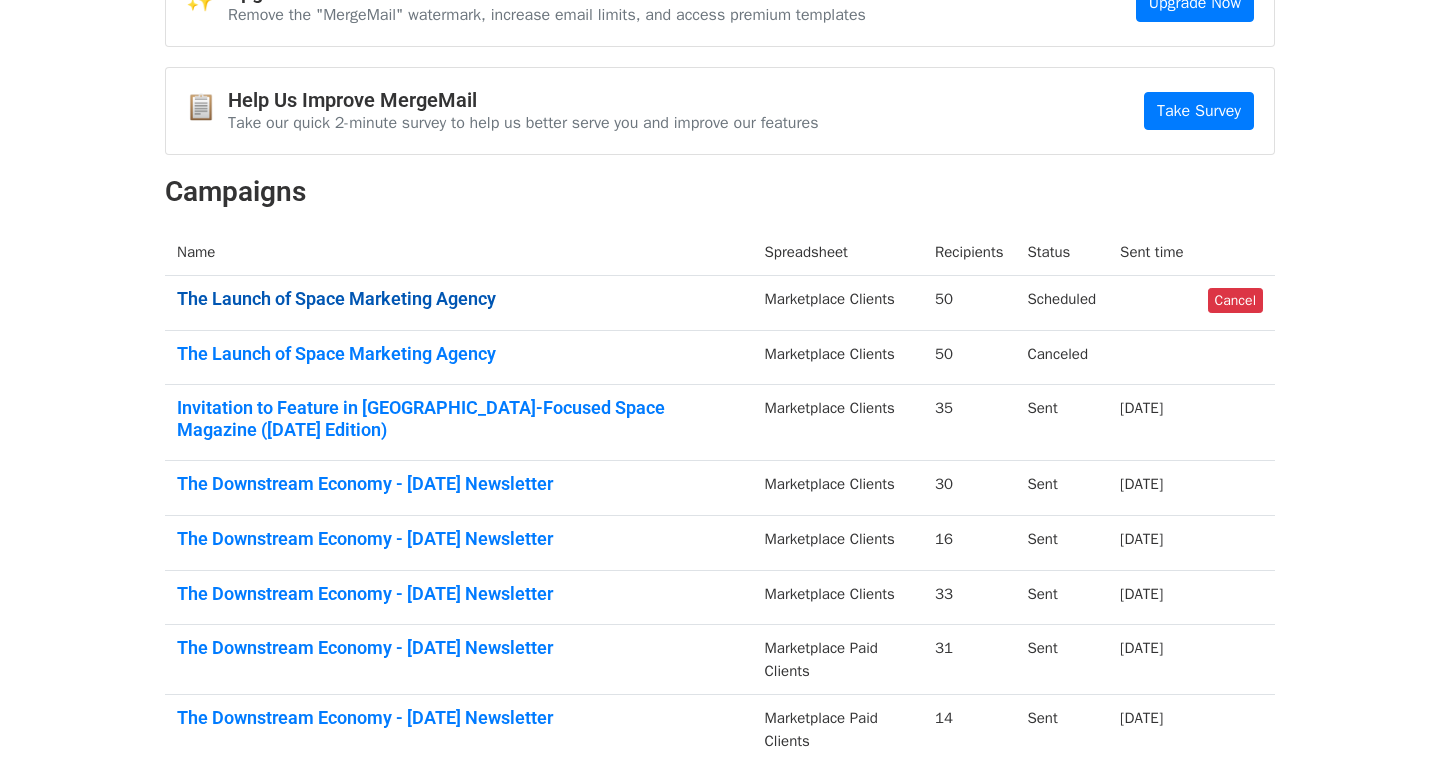 click on "The Launch of Space Marketing Agency" at bounding box center [459, 299] 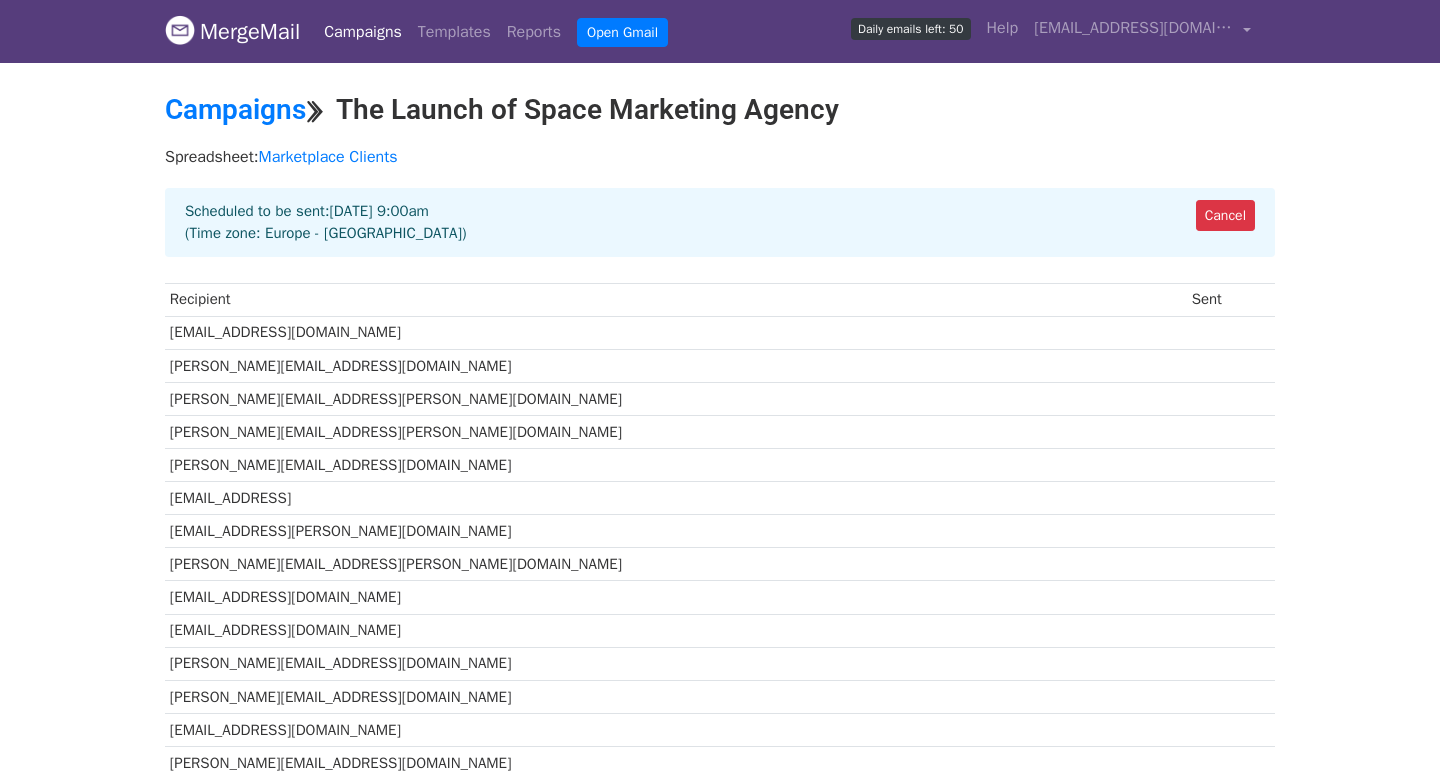 scroll, scrollTop: 0, scrollLeft: 0, axis: both 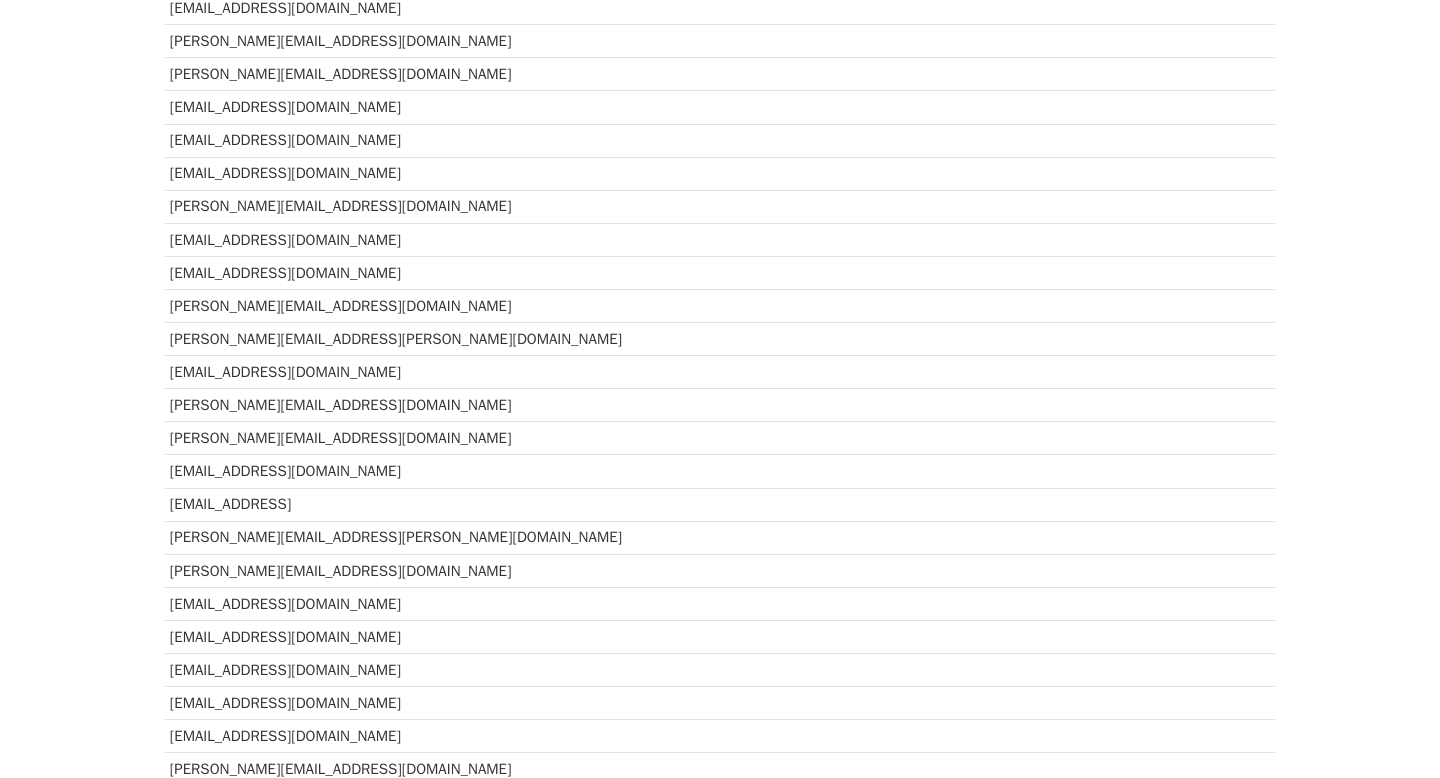 click on "[PERSON_NAME][EMAIL_ADDRESS][DOMAIN_NAME]" at bounding box center [676, 206] 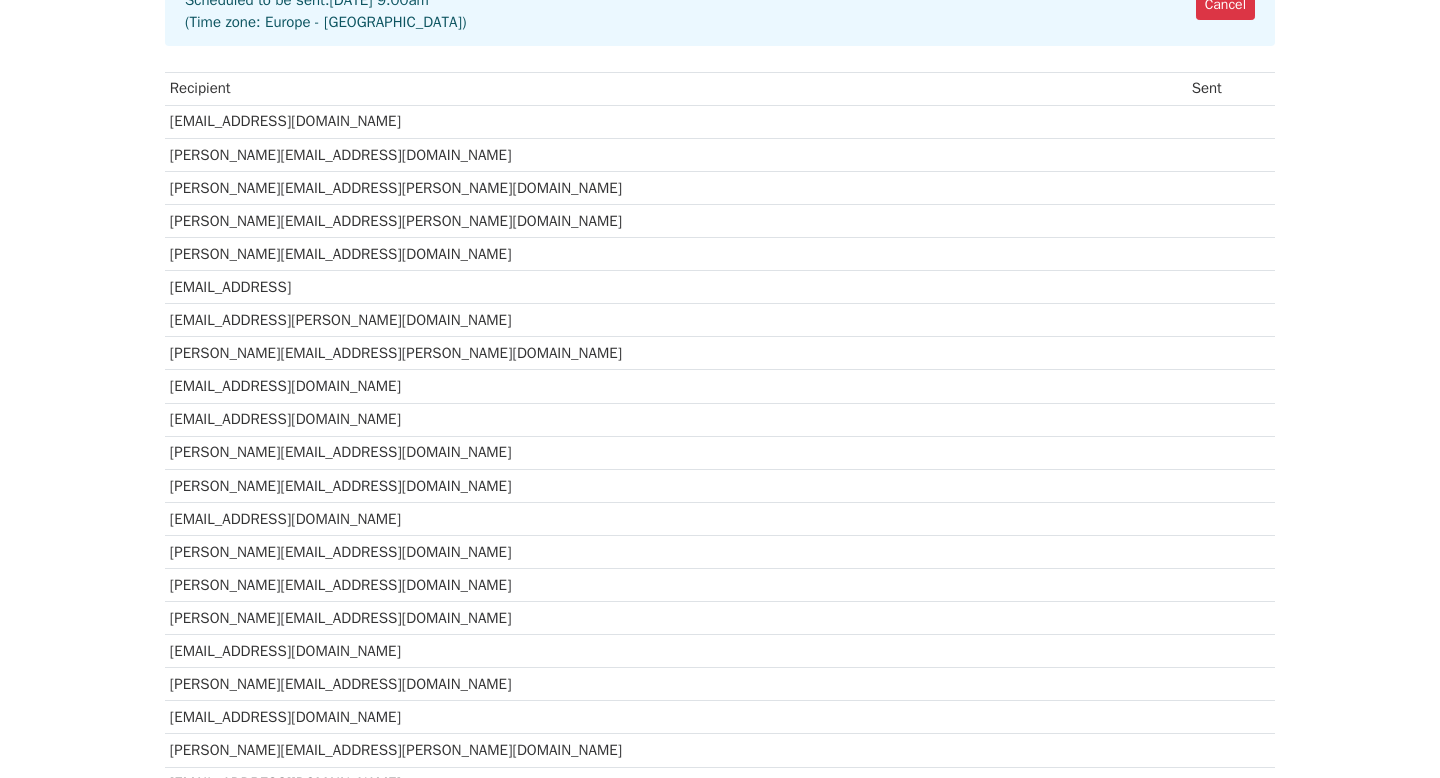 scroll, scrollTop: 0, scrollLeft: 0, axis: both 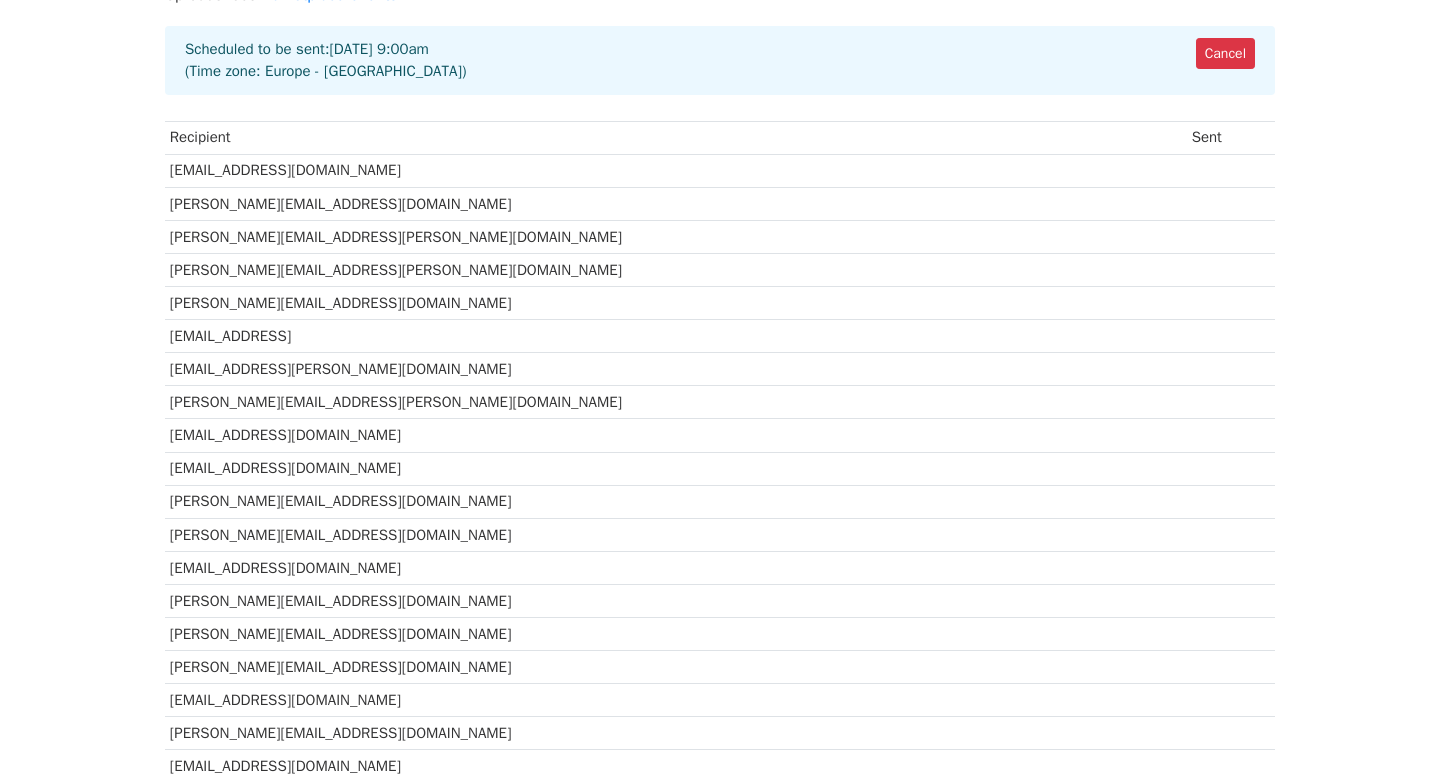 click at bounding box center (1231, 203) 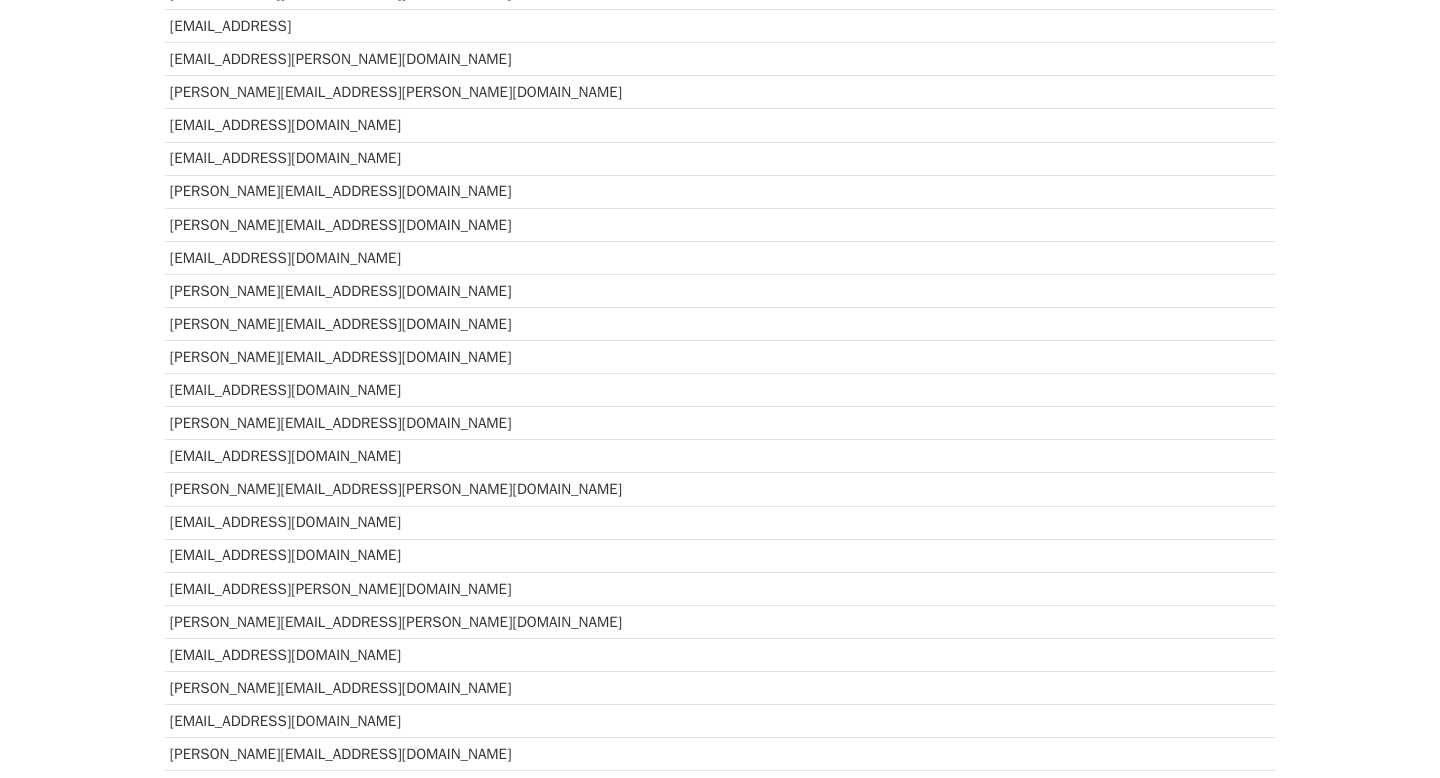 scroll, scrollTop: 470, scrollLeft: 0, axis: vertical 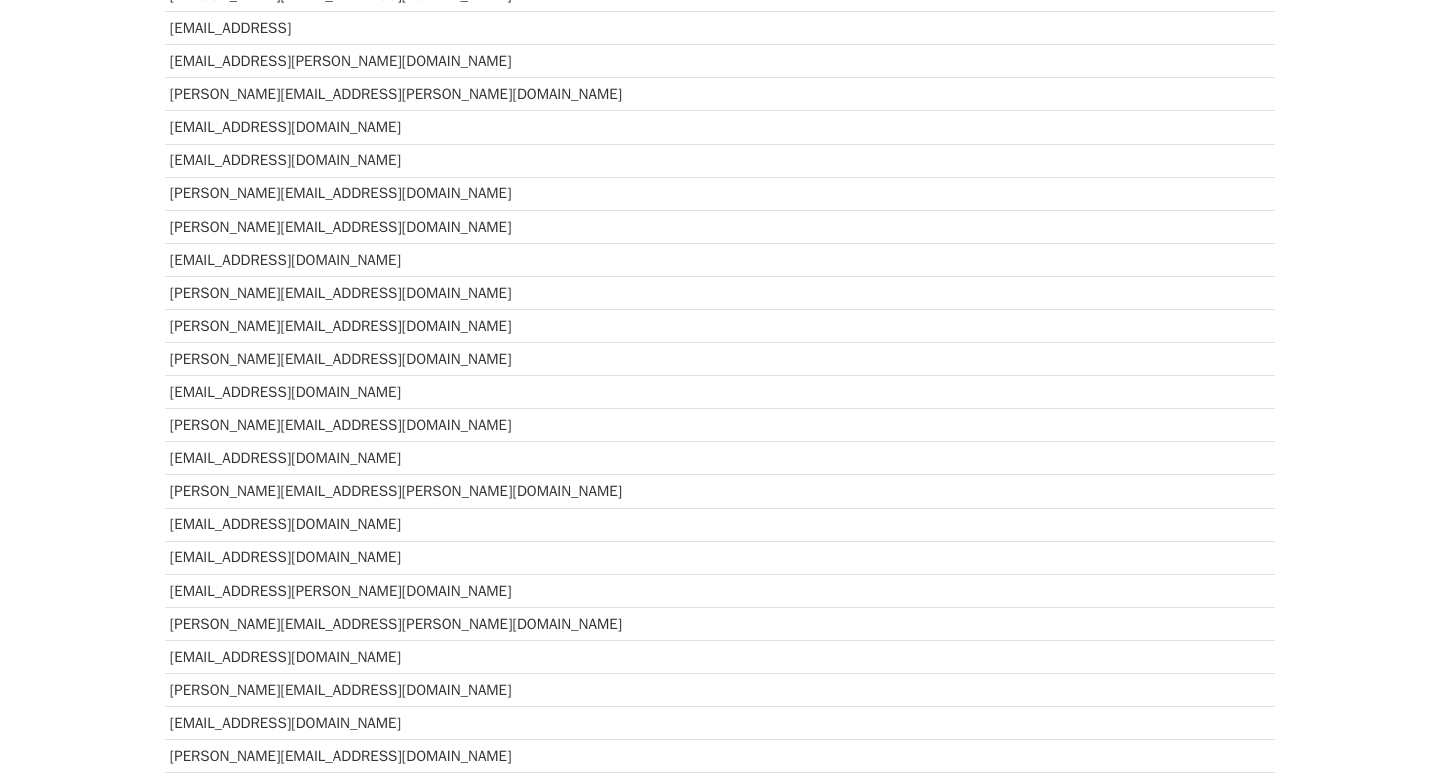 click on "[PERSON_NAME][EMAIL_ADDRESS][DOMAIN_NAME]" at bounding box center [676, 292] 